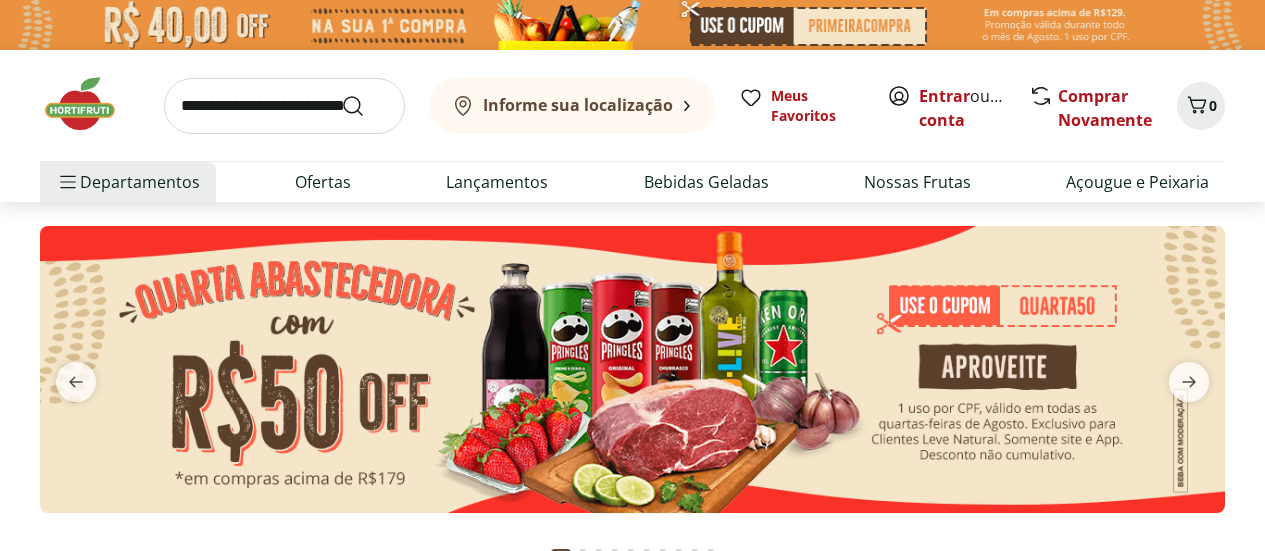 scroll, scrollTop: 0, scrollLeft: 0, axis: both 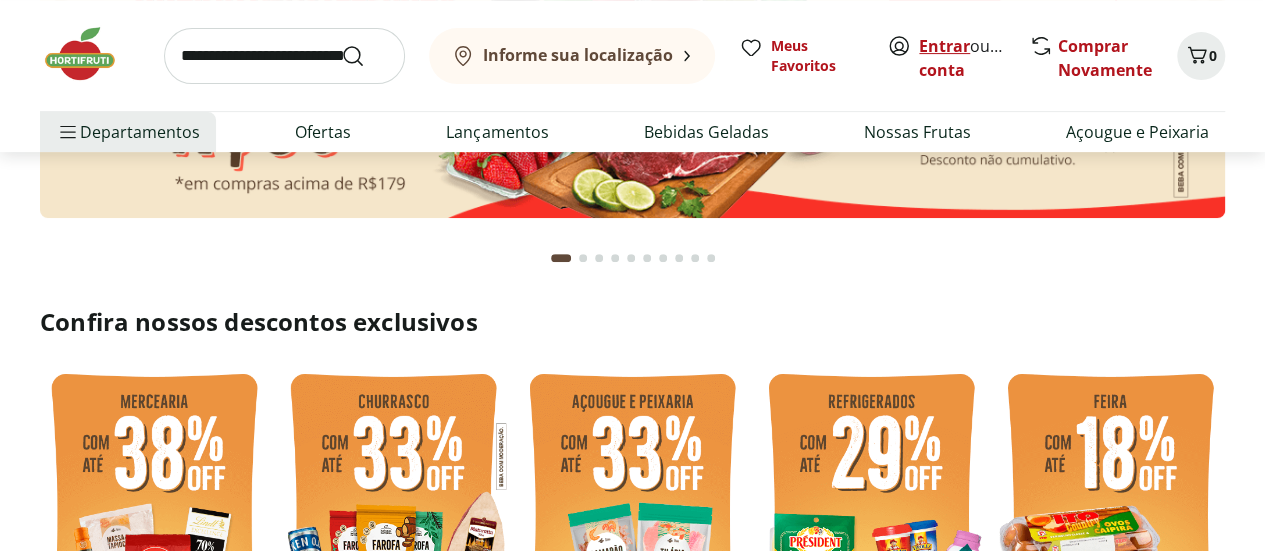 click on "Entrar" at bounding box center (944, 46) 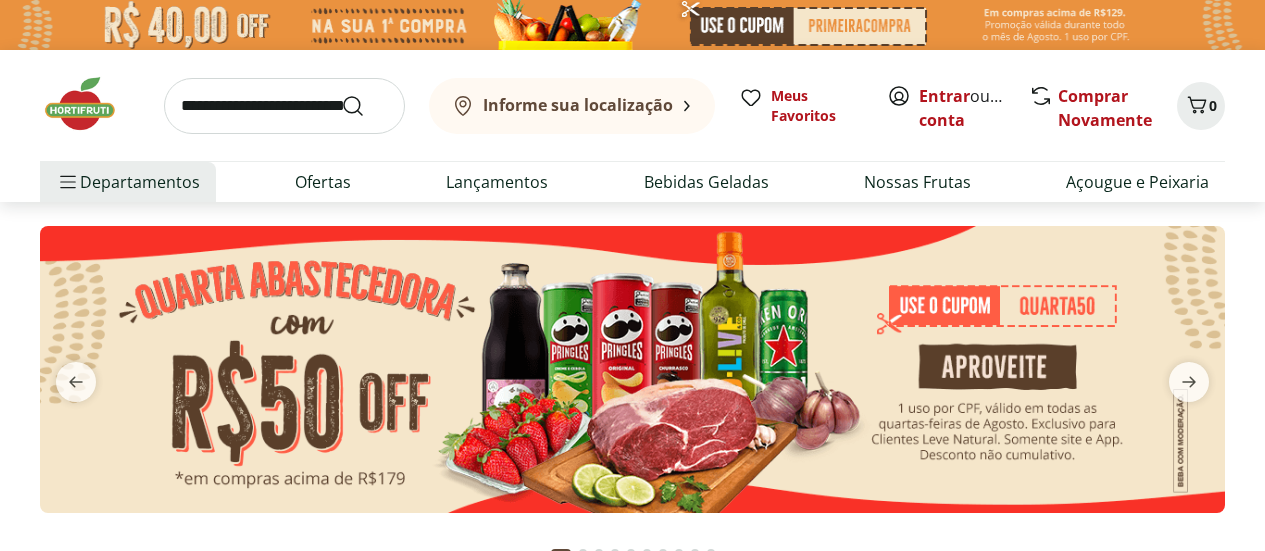 scroll, scrollTop: 0, scrollLeft: 0, axis: both 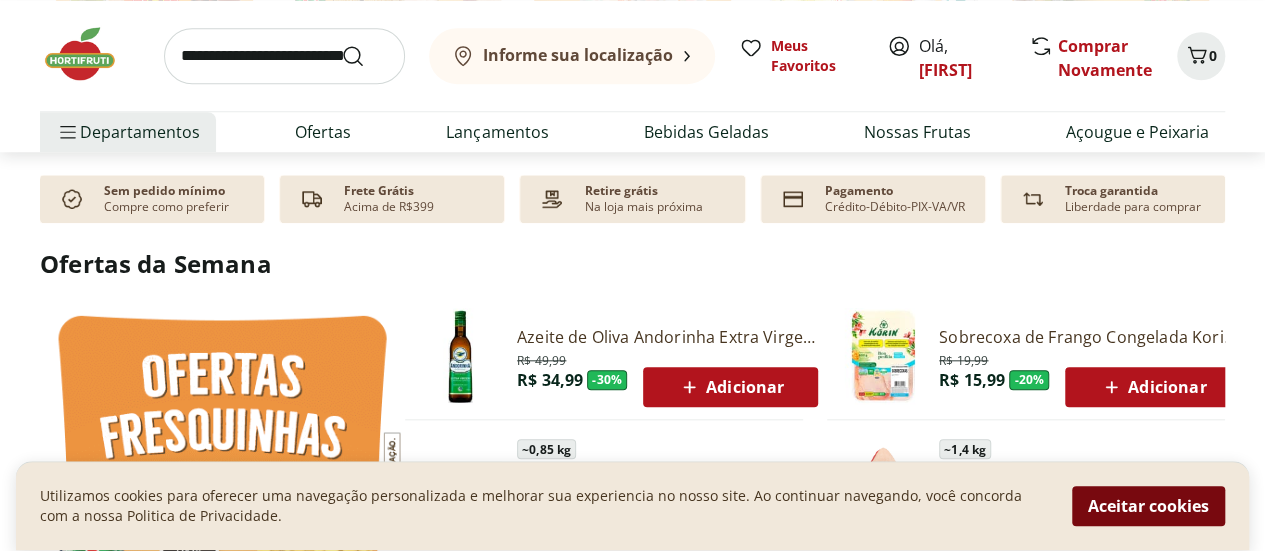click on "Aceitar cookies" at bounding box center (1148, 507) 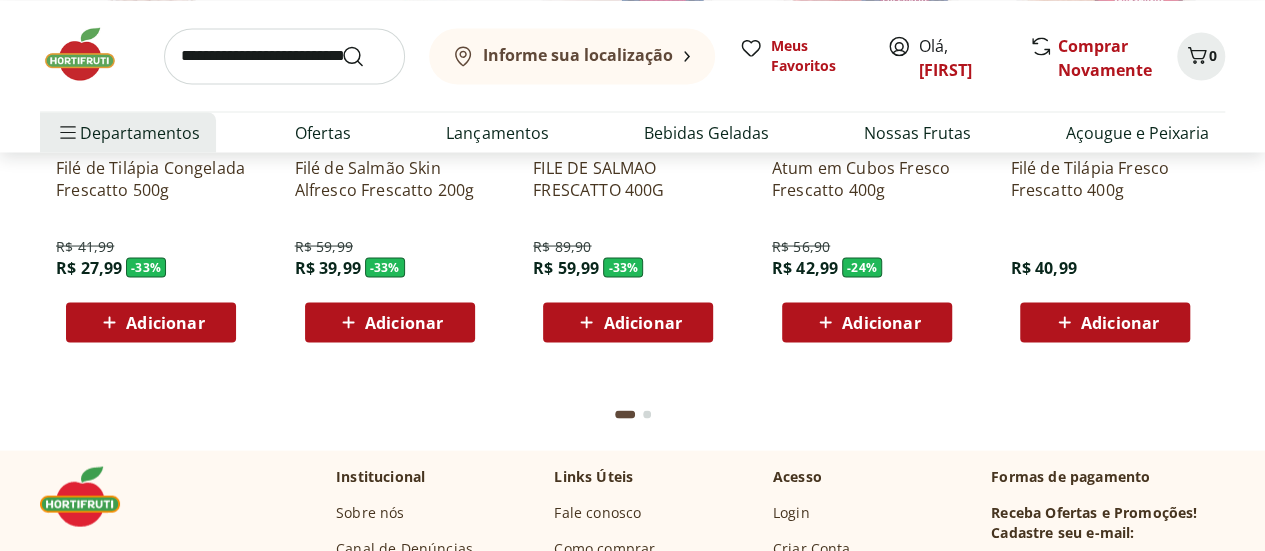 scroll, scrollTop: 5747, scrollLeft: 0, axis: vertical 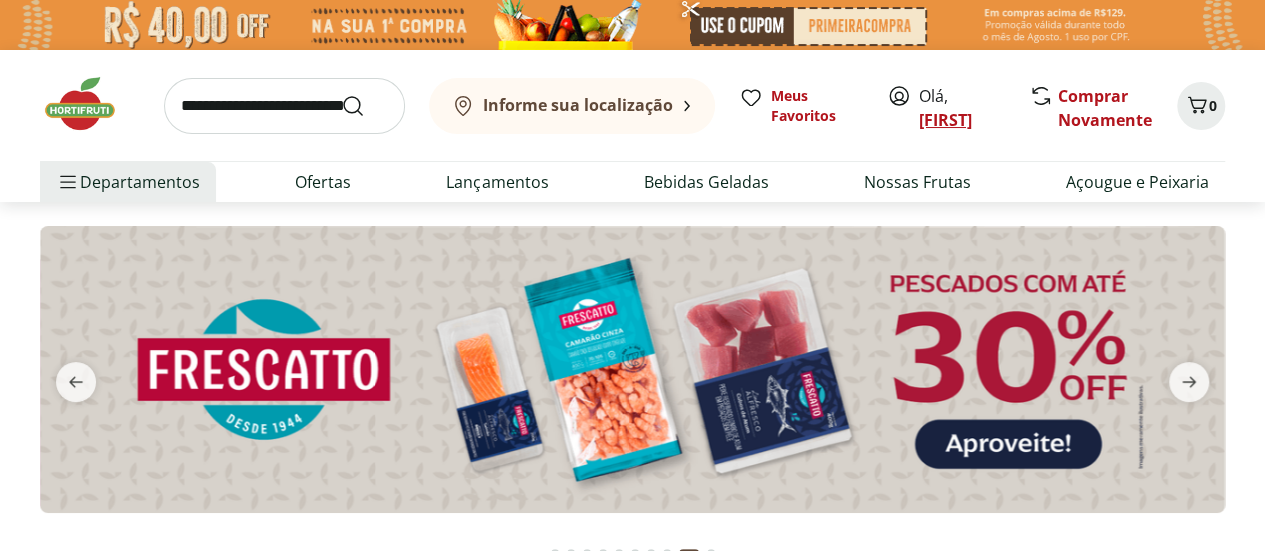 click on "[FIRST]" at bounding box center (945, 120) 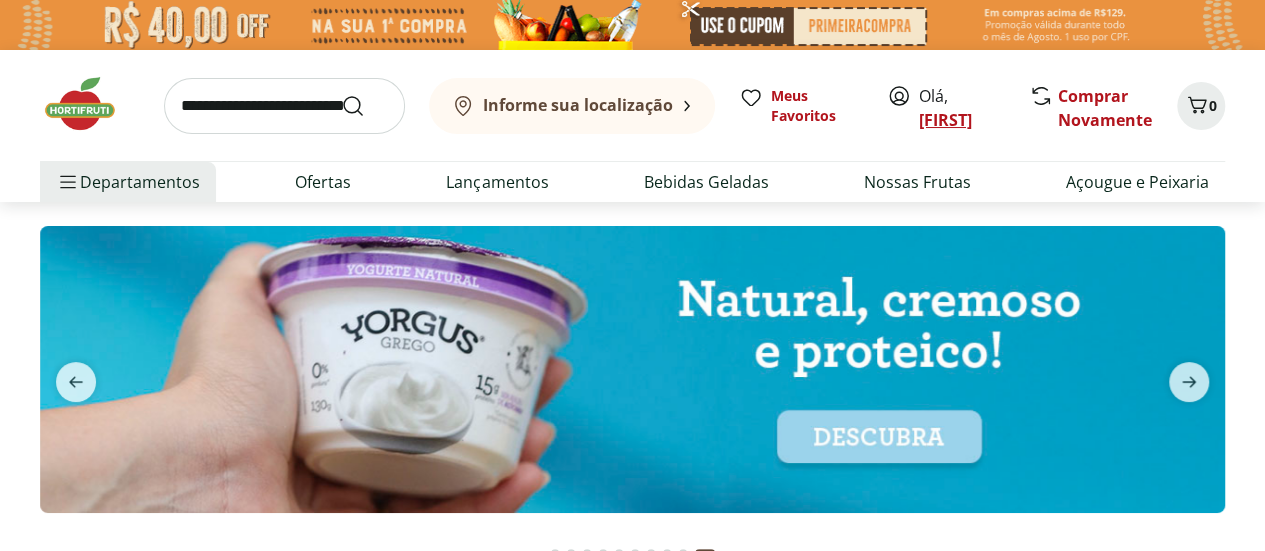 click on "[FIRST]" at bounding box center [945, 120] 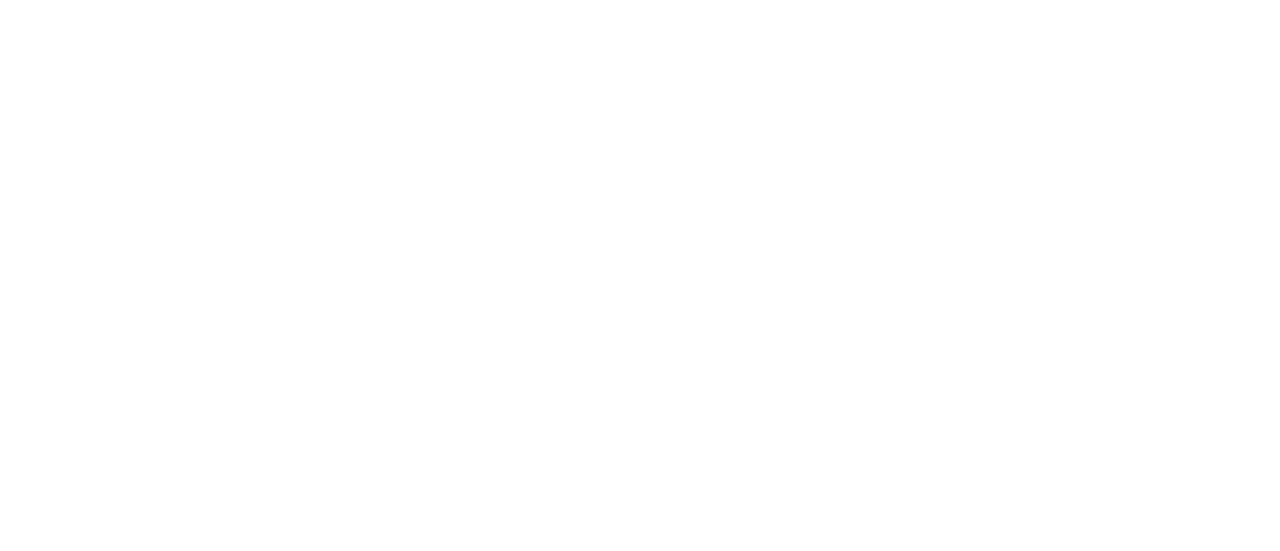 scroll, scrollTop: 0, scrollLeft: 0, axis: both 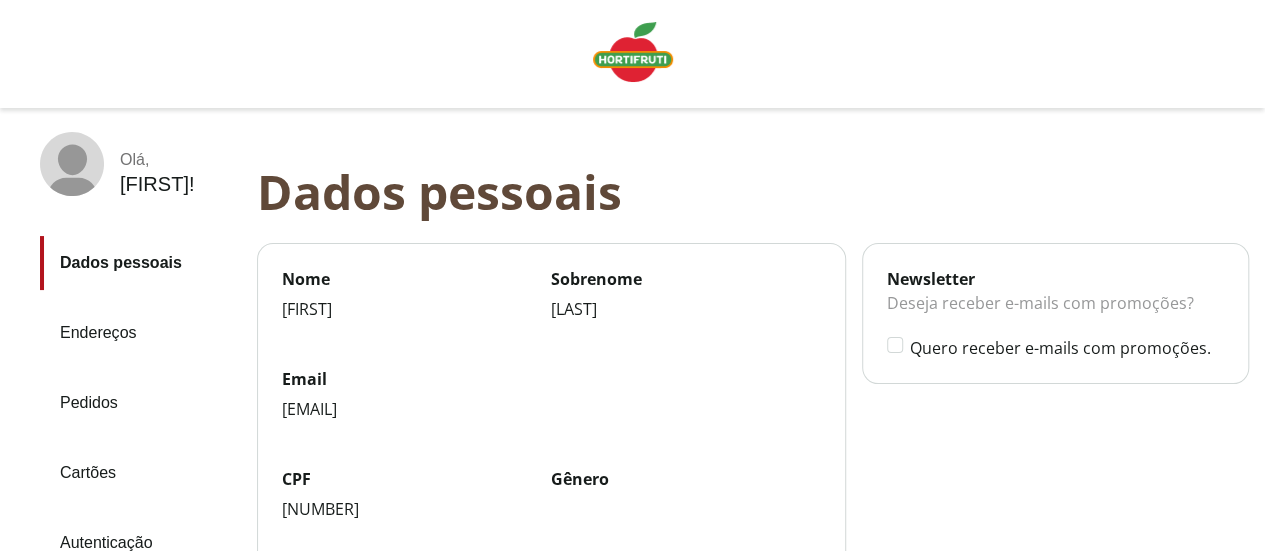 click on "Dados pessoais" at bounding box center [761, 191] 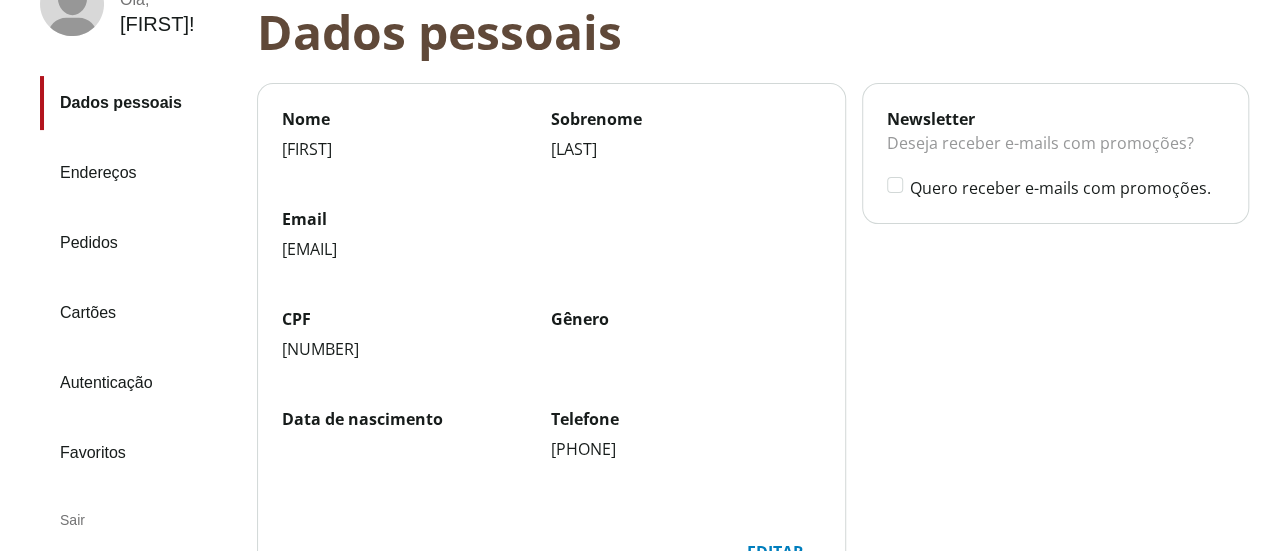 scroll, scrollTop: 280, scrollLeft: 0, axis: vertical 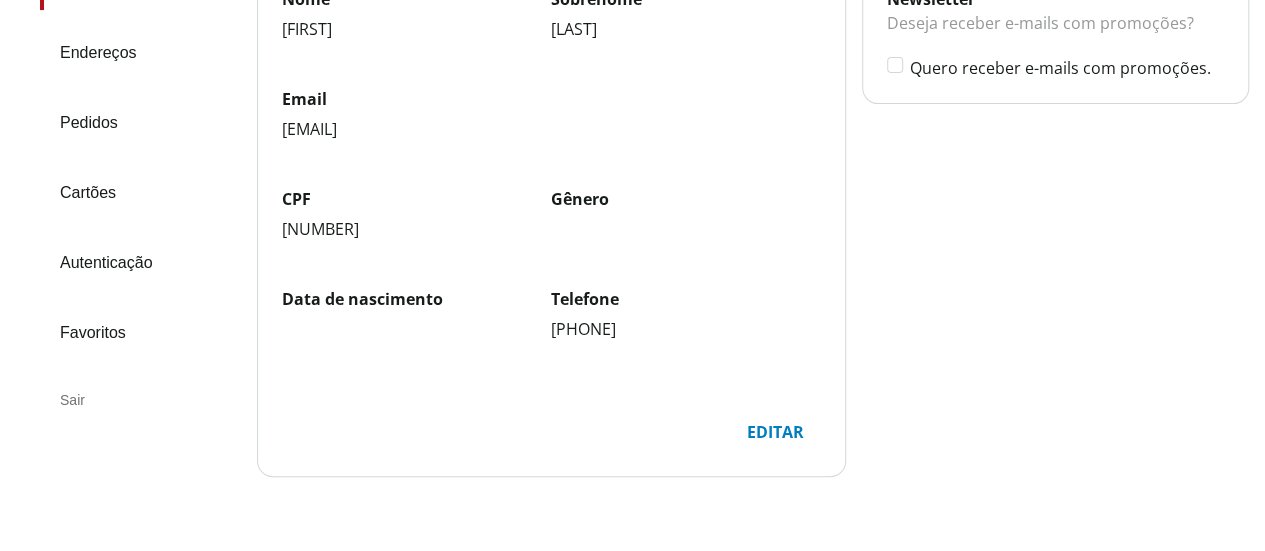 click on "Editar" at bounding box center [775, 432] 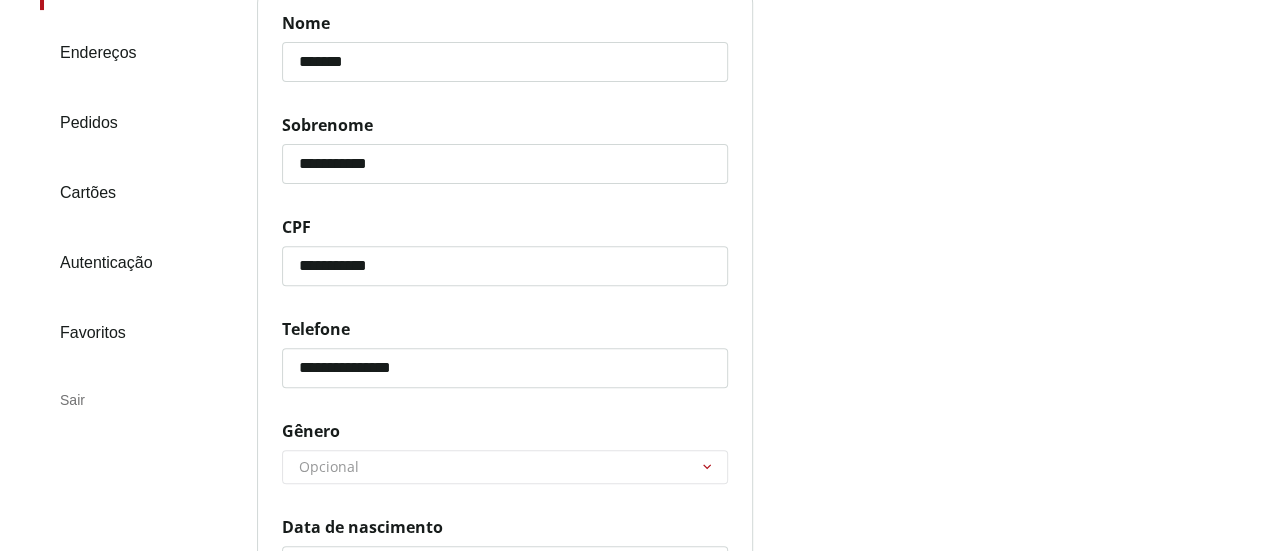click on "******** ********* ********" at bounding box center (505, 467) 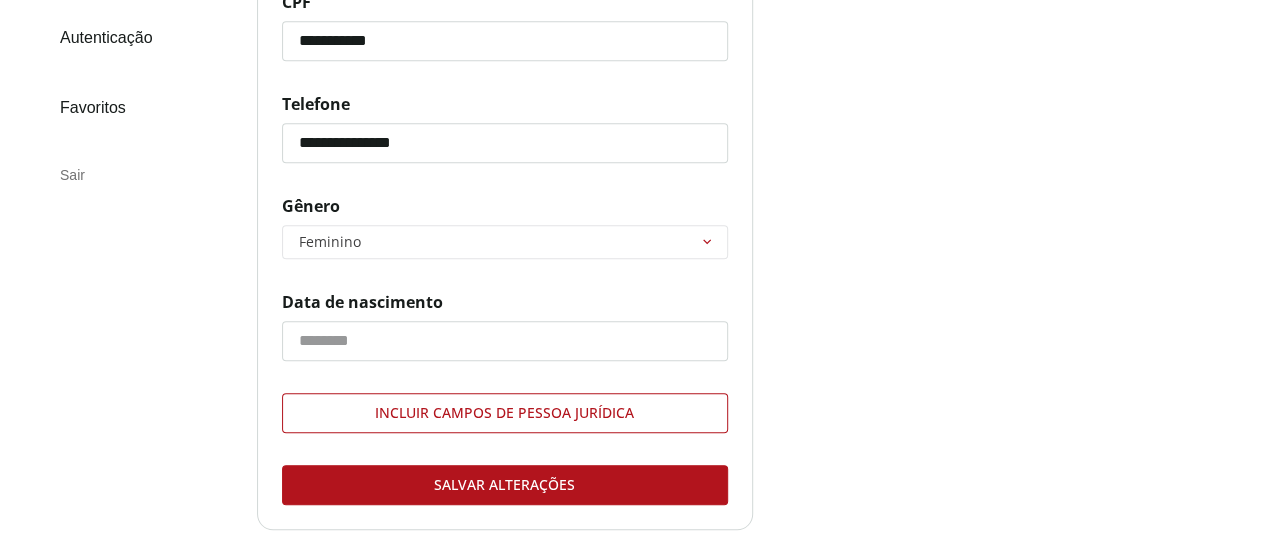 scroll, scrollTop: 512, scrollLeft: 0, axis: vertical 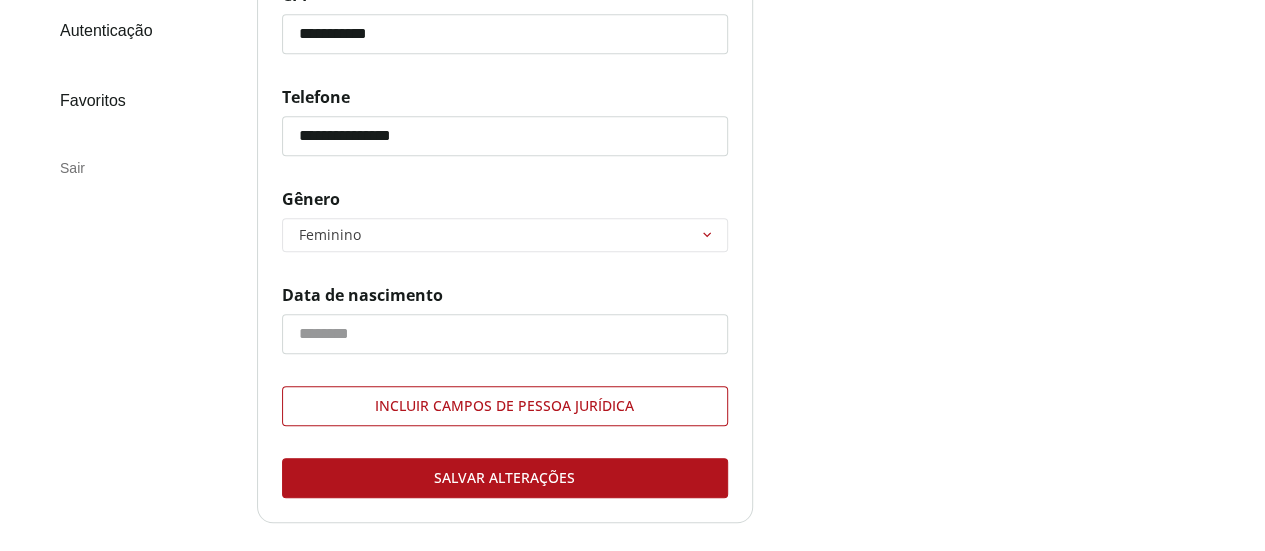 click on "Data de nascimento" 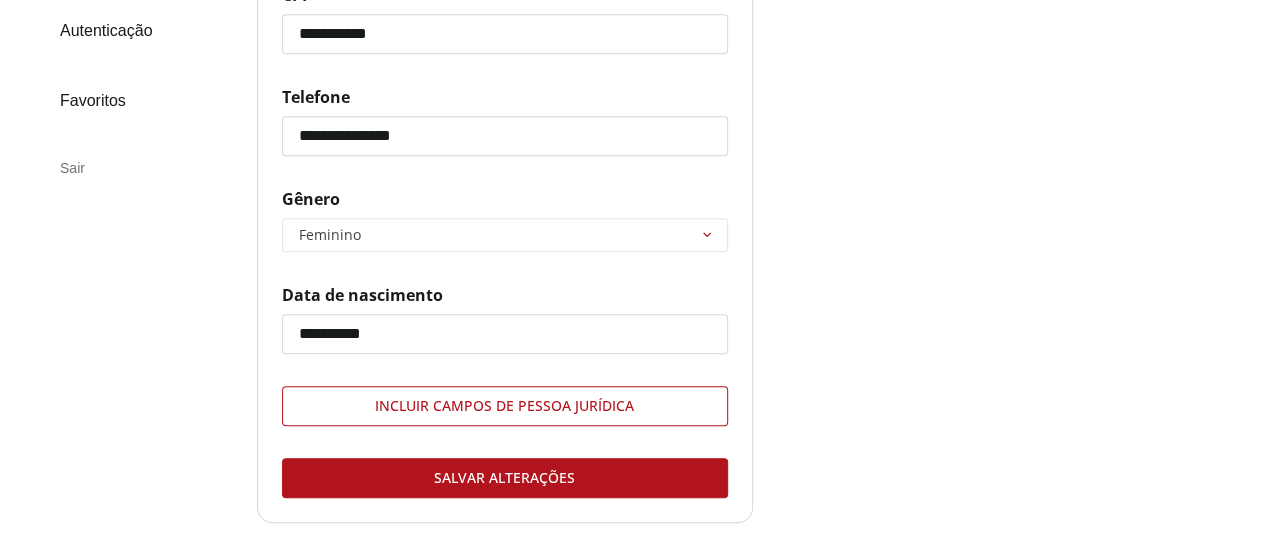 click on "Salvar alterações" at bounding box center (505, 478) 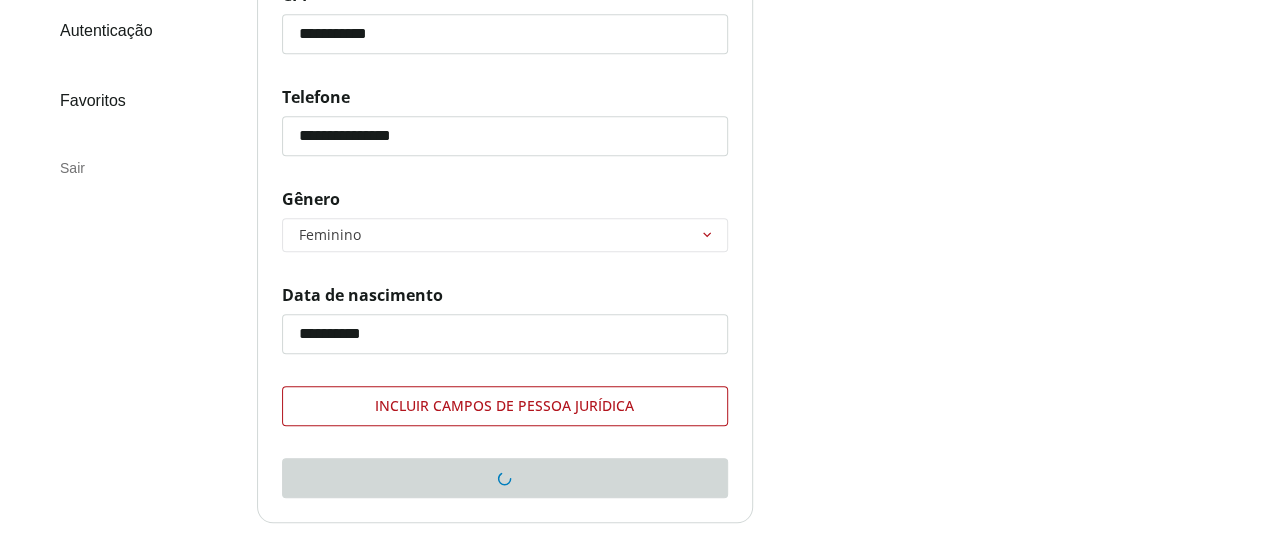 scroll, scrollTop: 381, scrollLeft: 0, axis: vertical 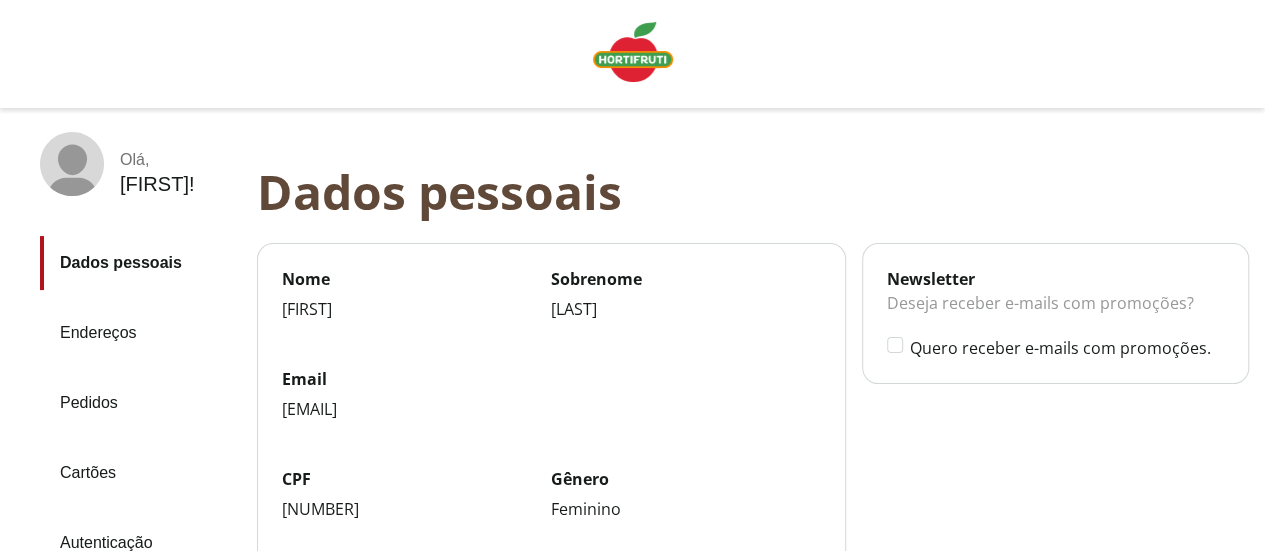 drag, startPoint x: 692, startPoint y: 26, endPoint x: 649, endPoint y: 61, distance: 55.443665 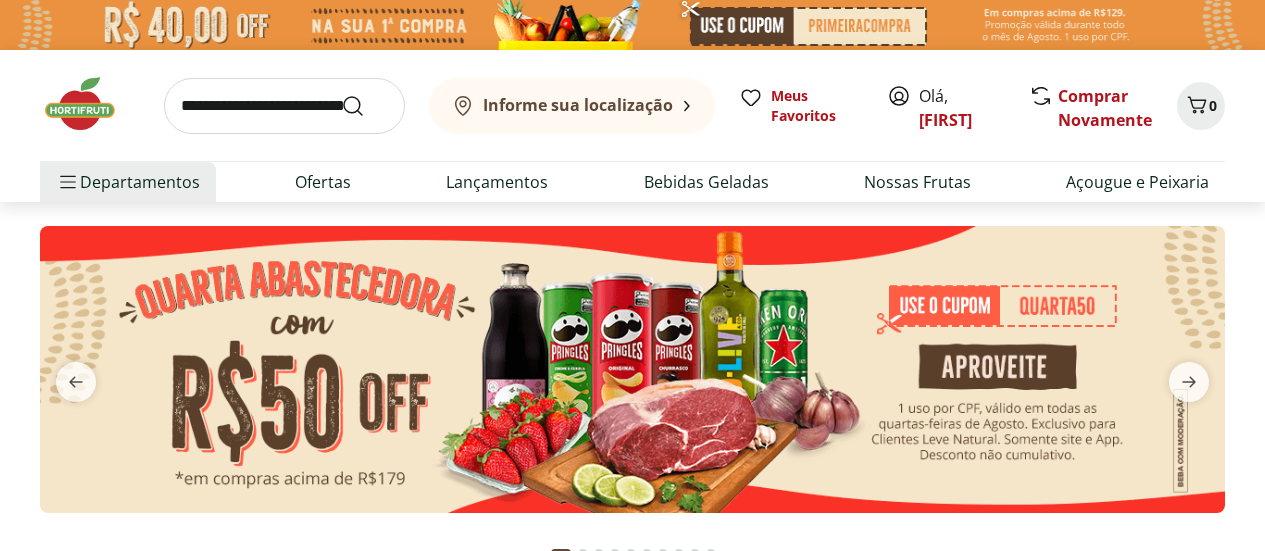 scroll, scrollTop: 0, scrollLeft: 0, axis: both 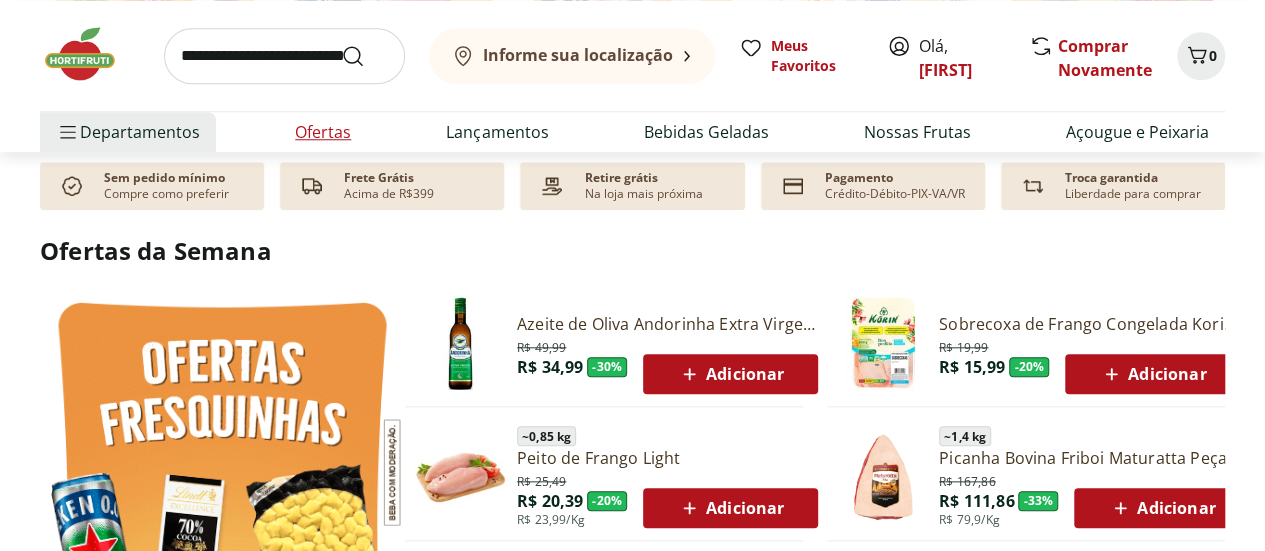 click on "Ofertas" at bounding box center [323, 132] 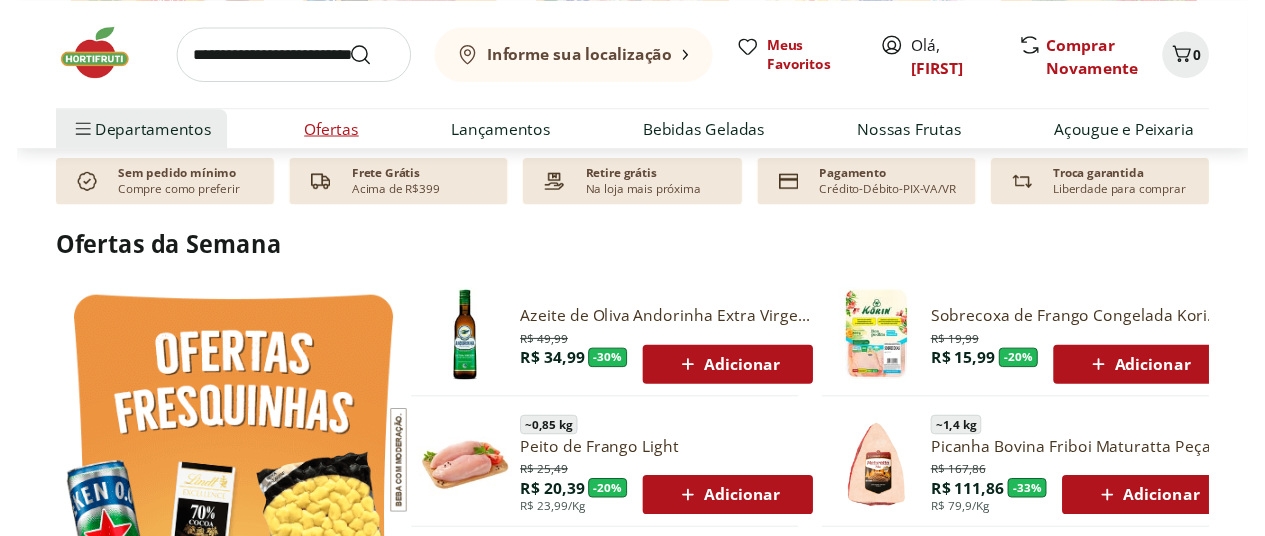 scroll, scrollTop: 0, scrollLeft: 0, axis: both 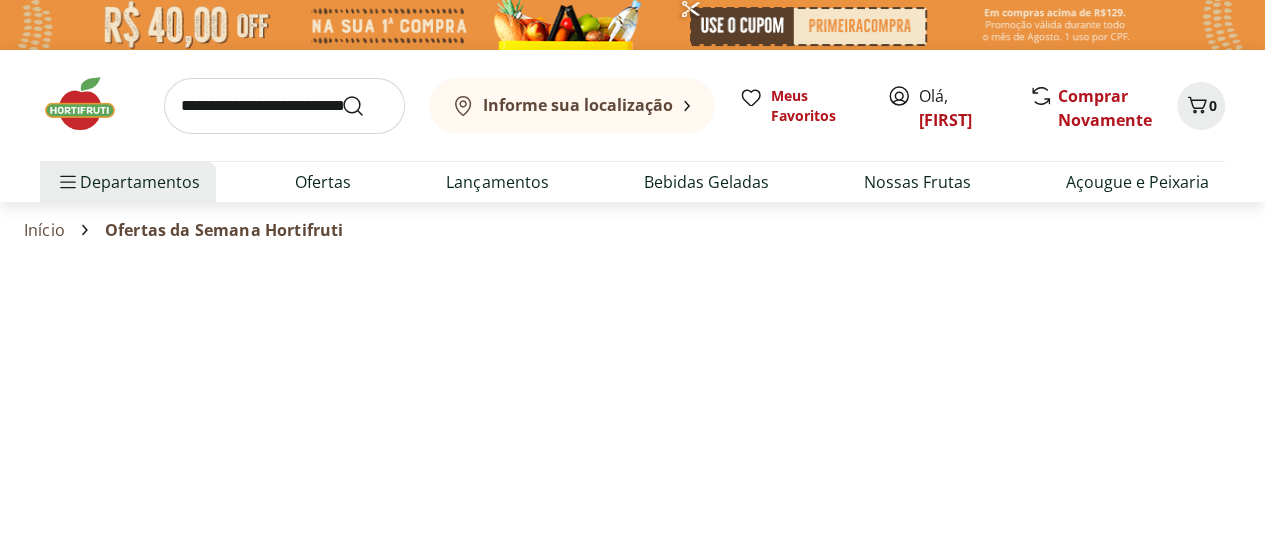 select on "**********" 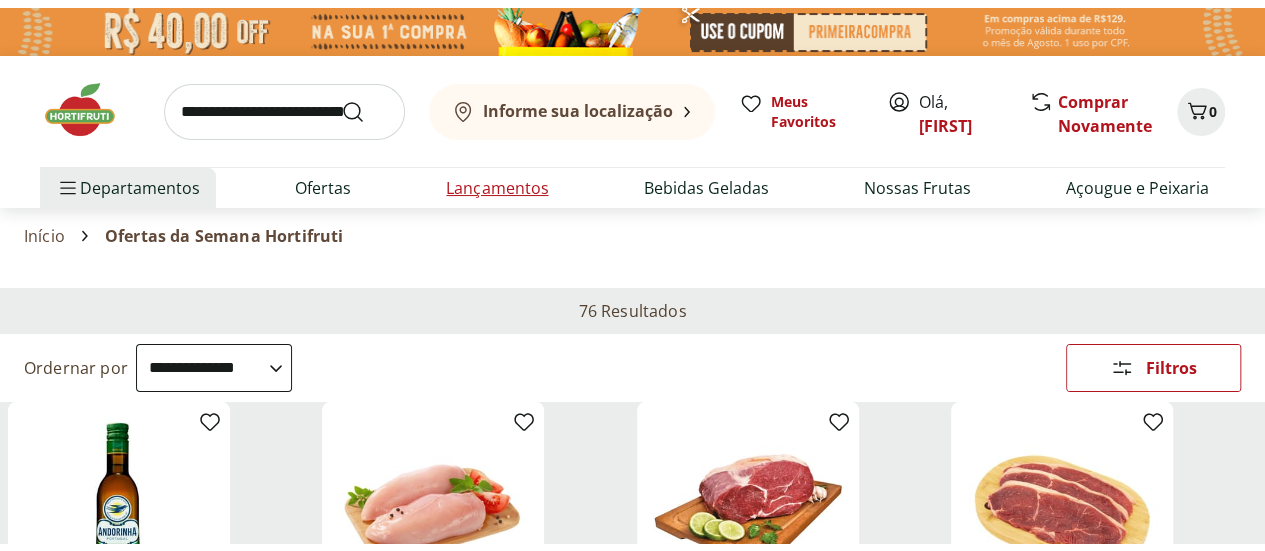 scroll, scrollTop: 0, scrollLeft: 0, axis: both 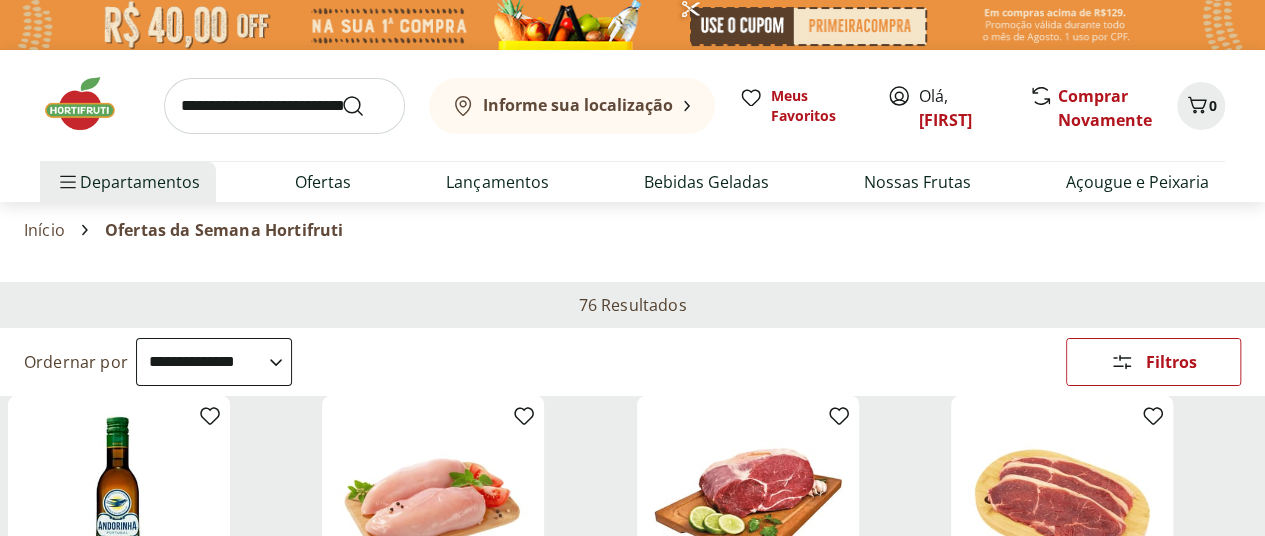 click on "Início" at bounding box center (44, 230) 